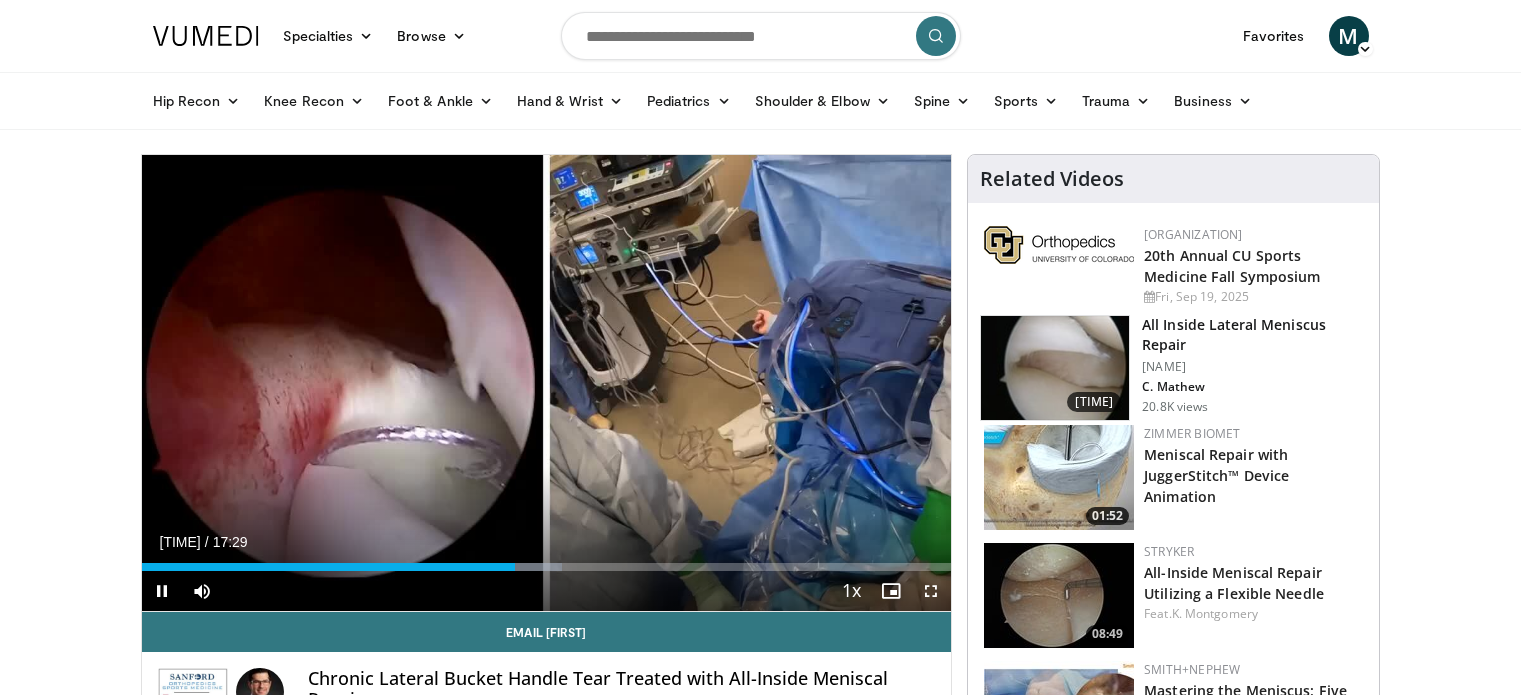 scroll, scrollTop: 0, scrollLeft: 0, axis: both 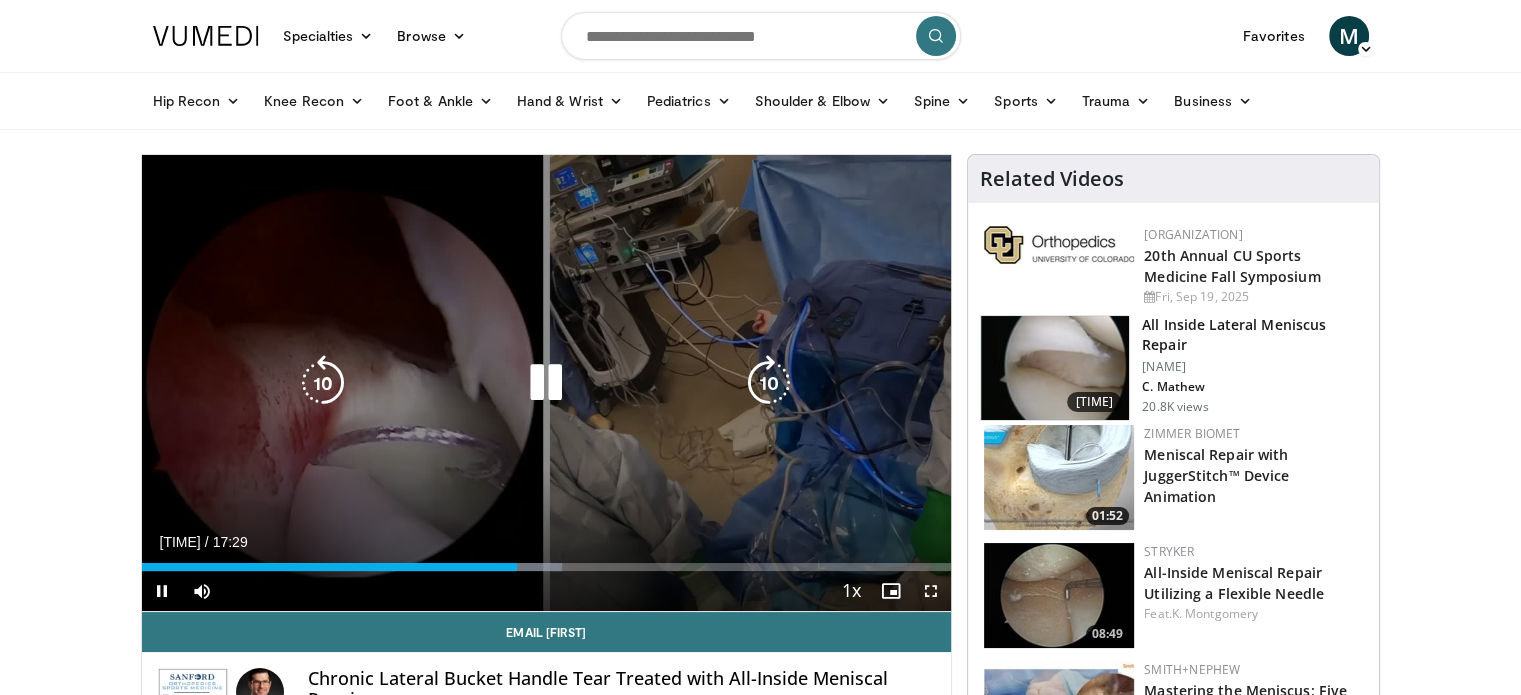 click at bounding box center (323, 383) 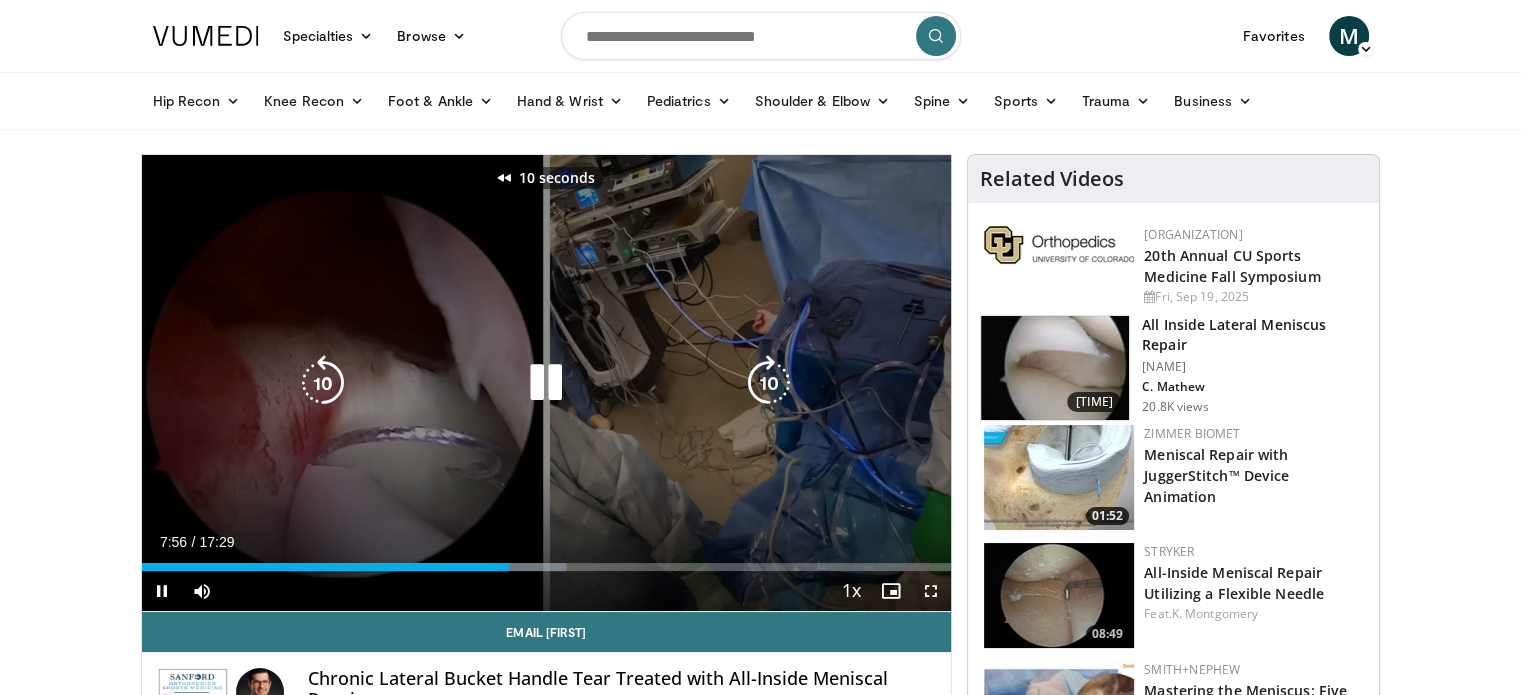 click at bounding box center [323, 383] 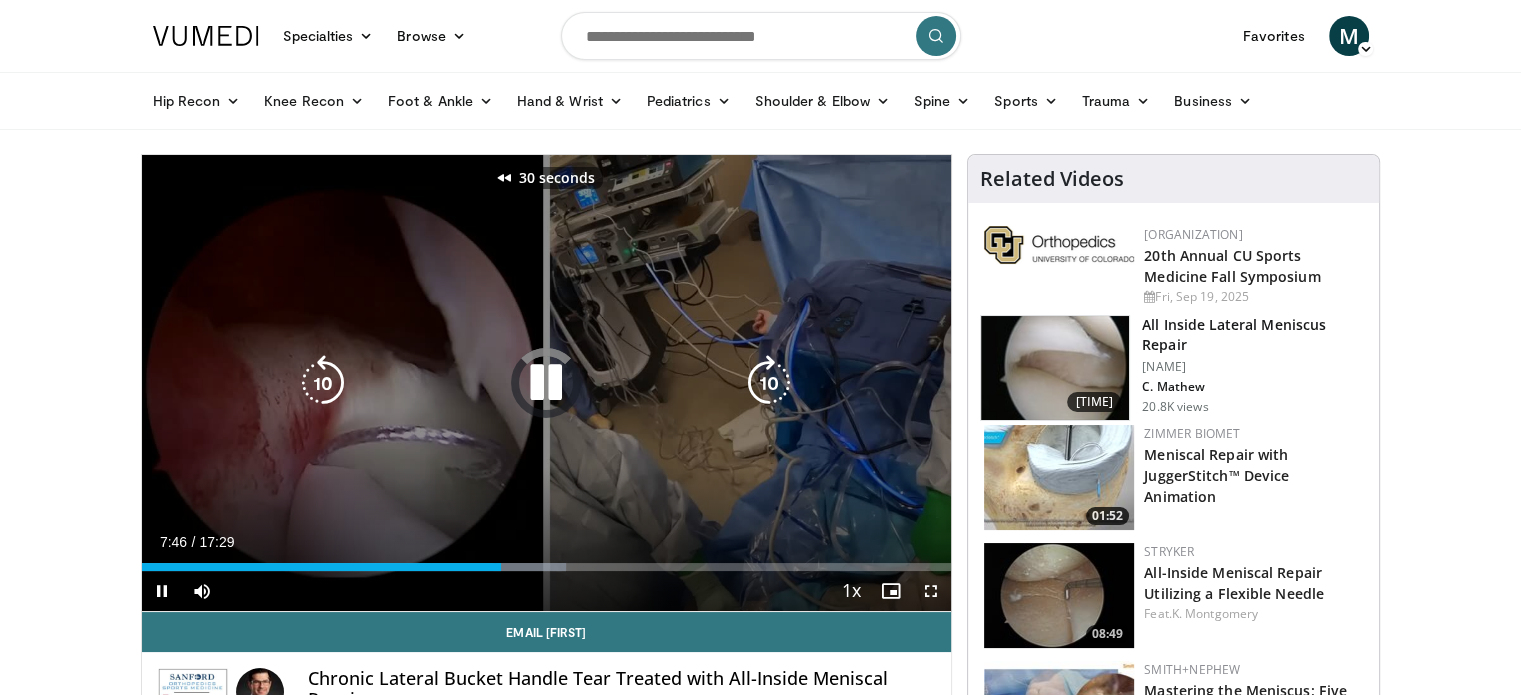 click at bounding box center [323, 383] 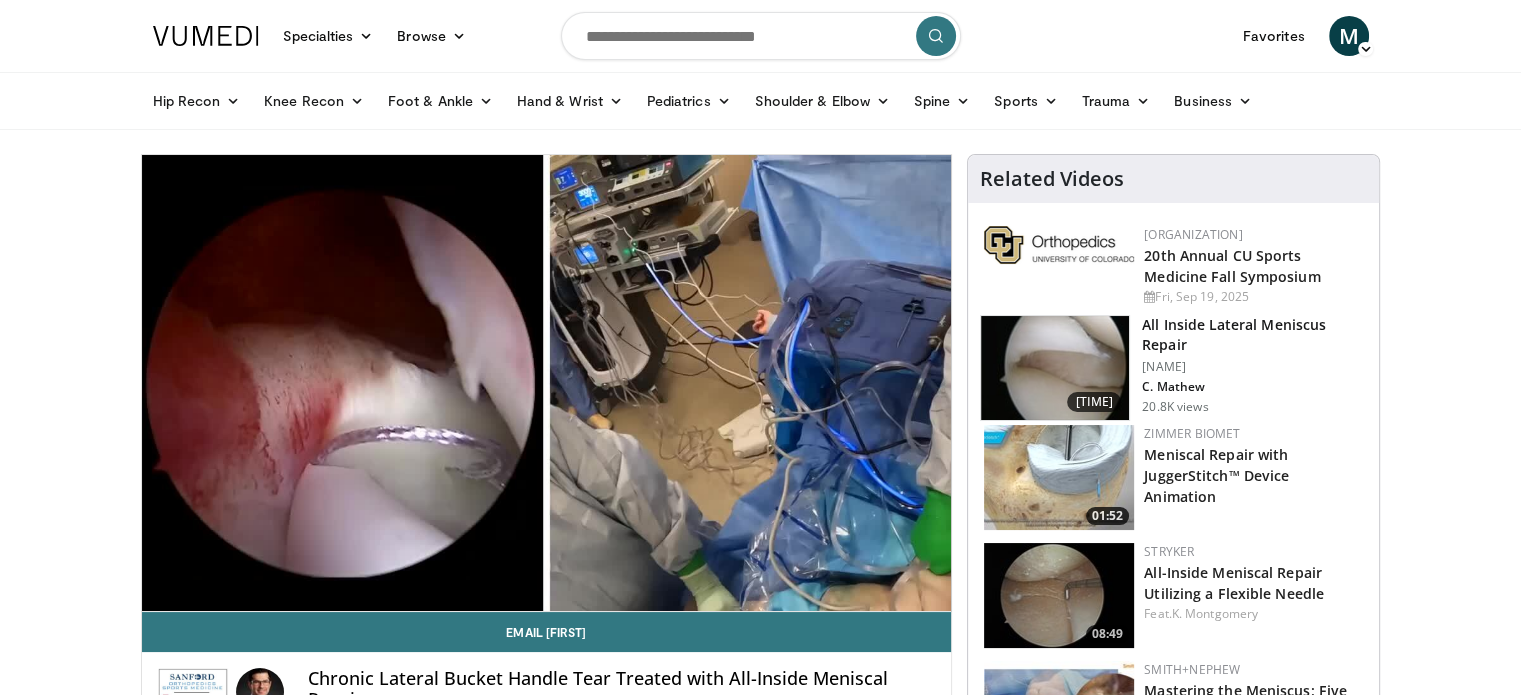 type 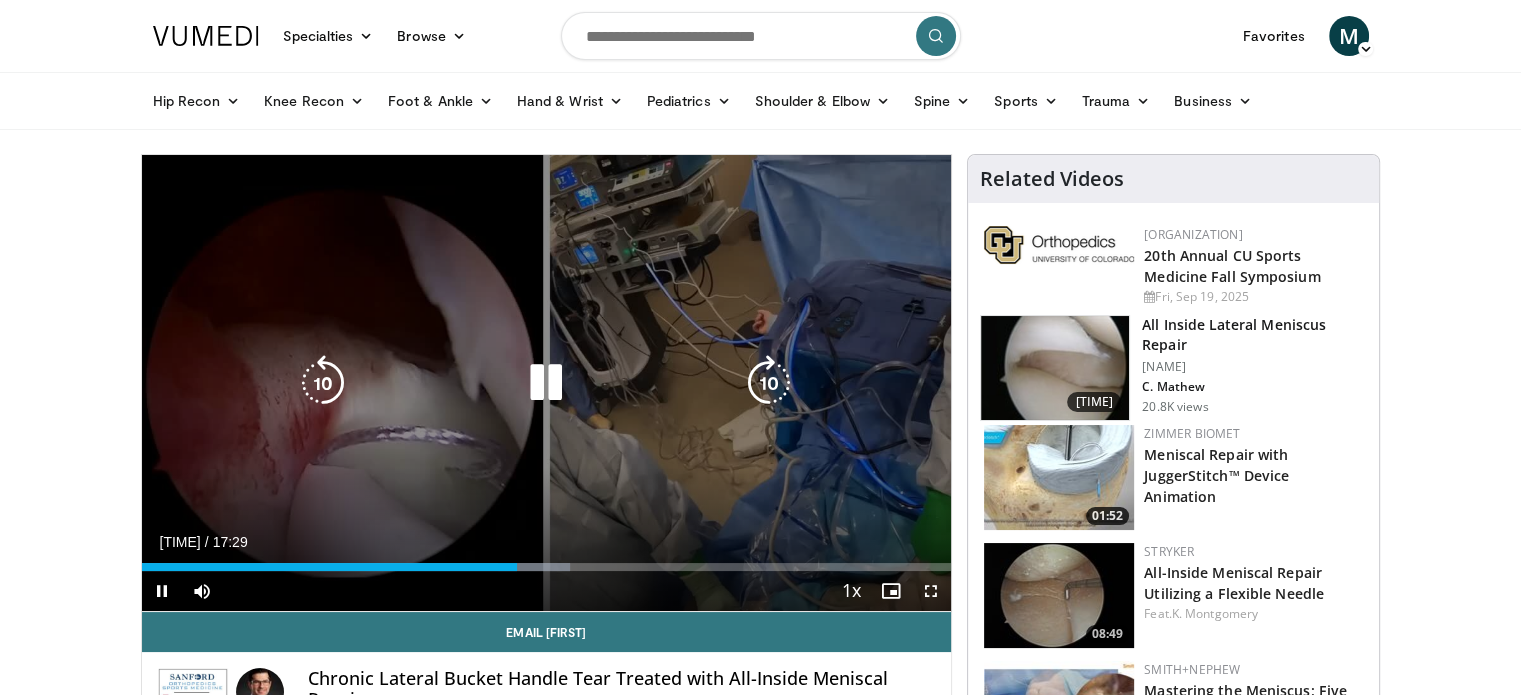 click at bounding box center (546, 383) 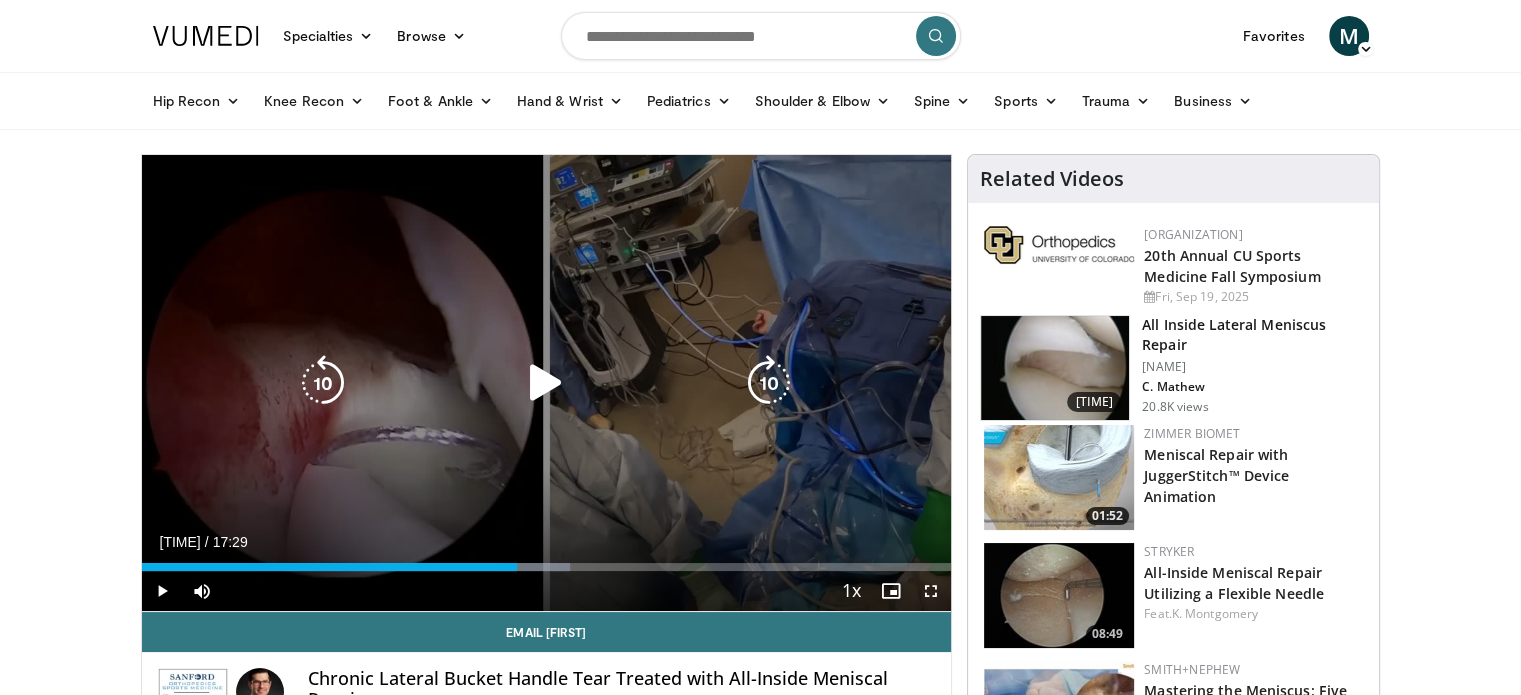 click at bounding box center (546, 383) 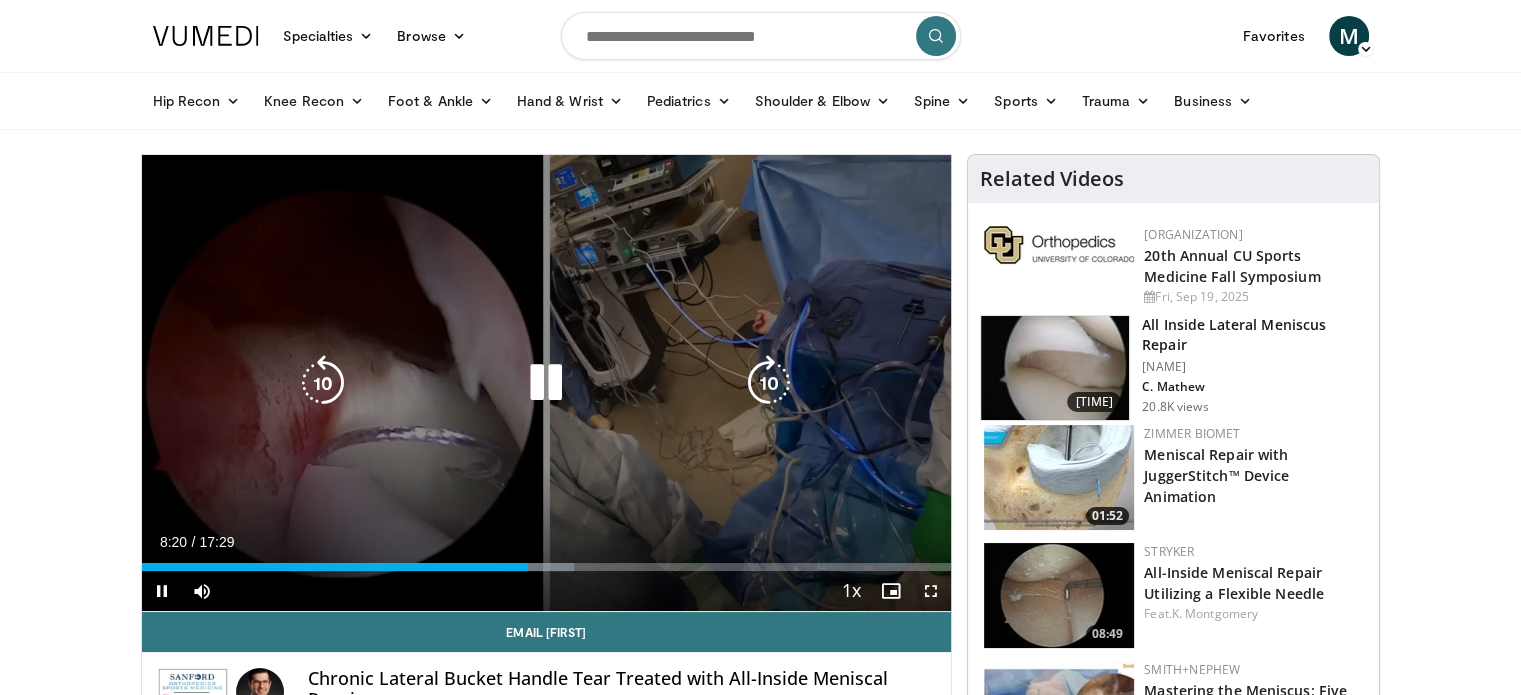 click at bounding box center [546, 383] 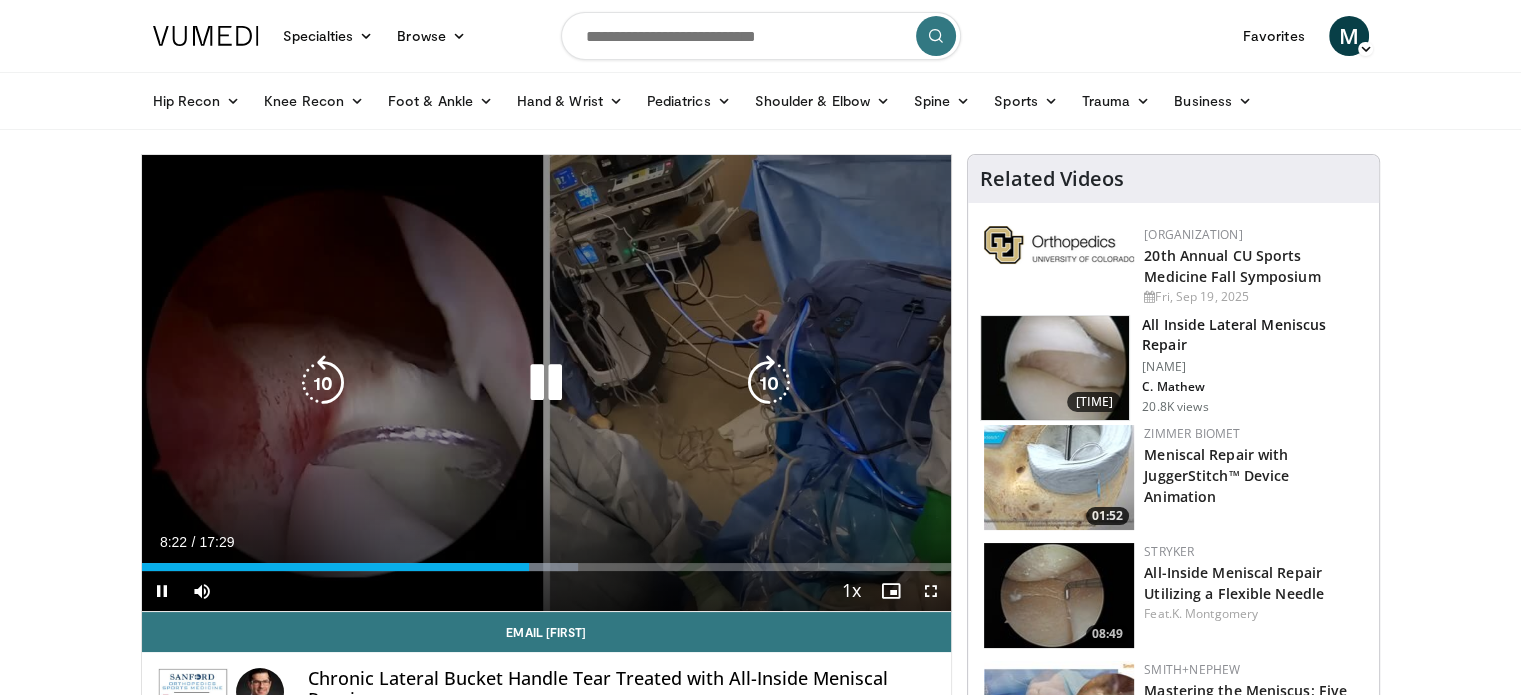 click on "10 seconds
Tap to unmute" at bounding box center (547, 383) 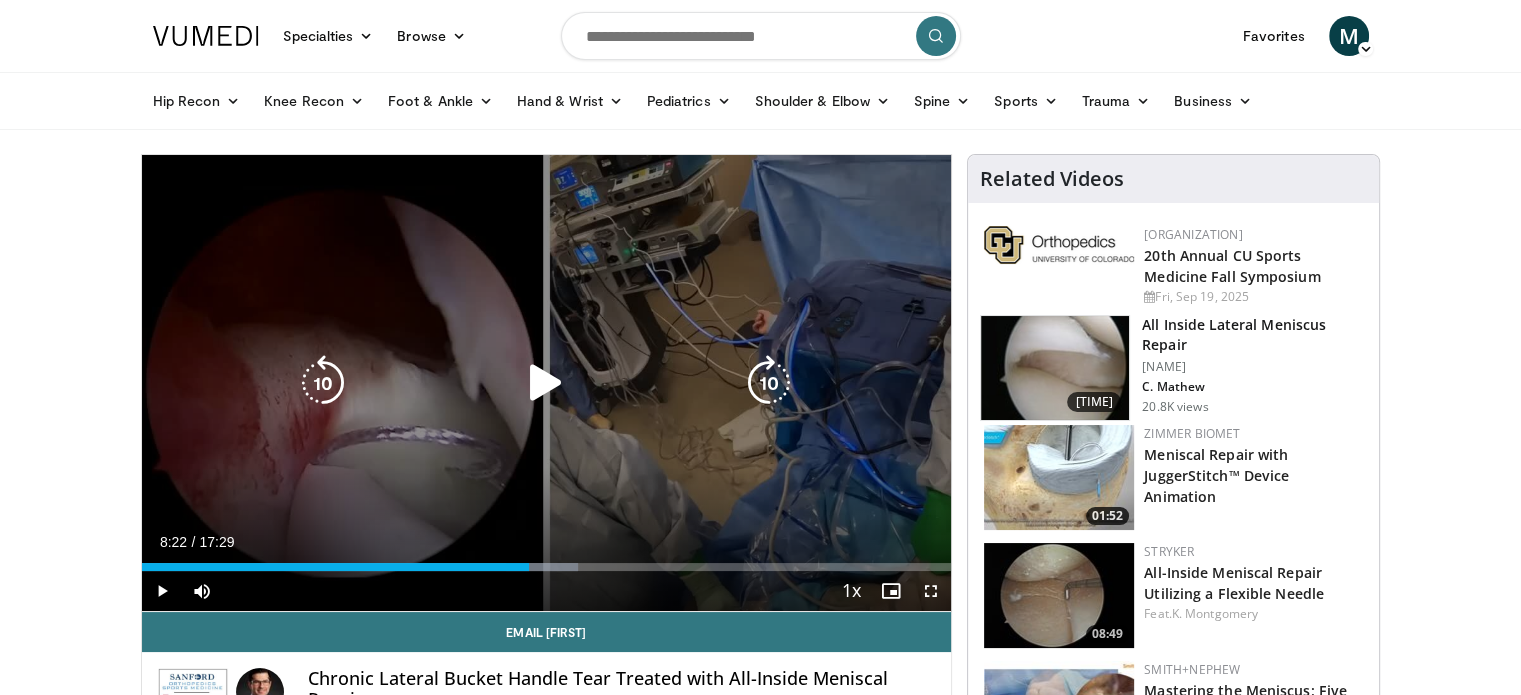 click at bounding box center (546, 383) 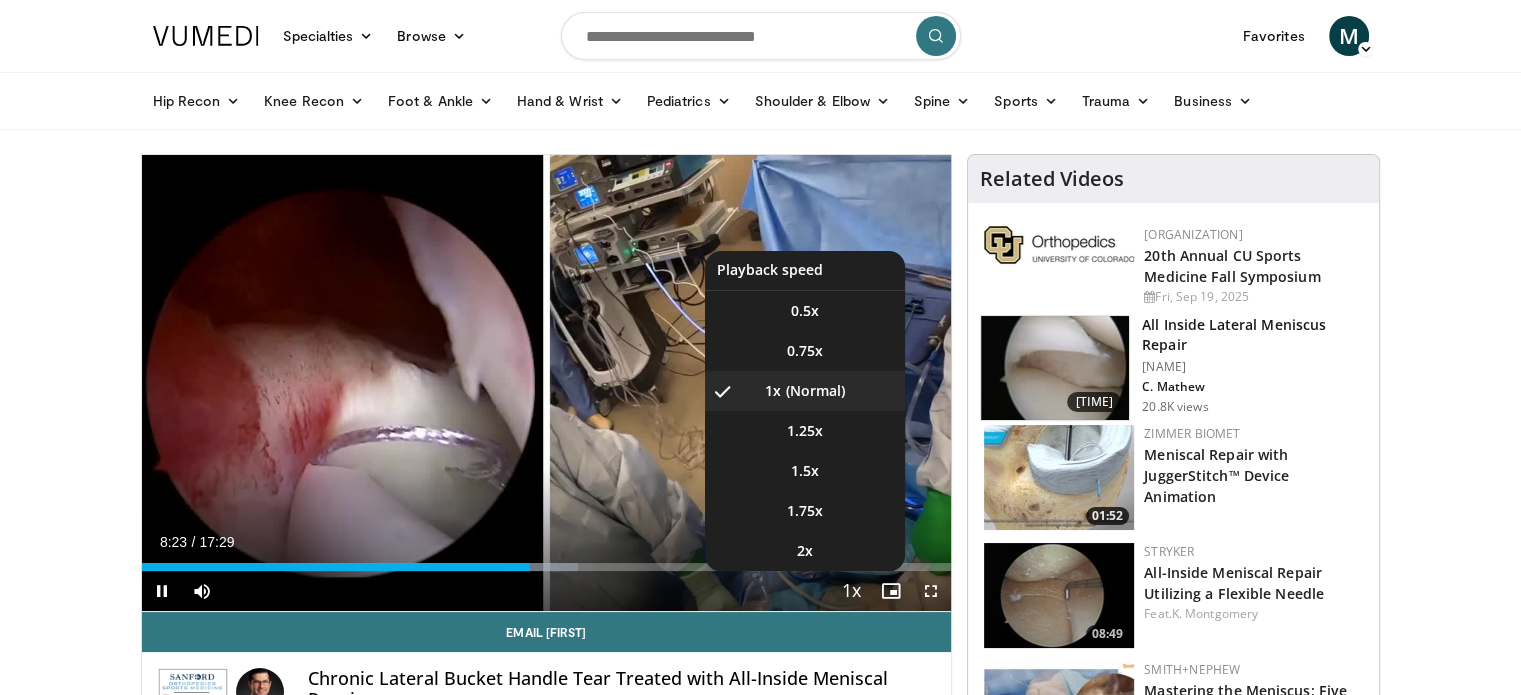 click at bounding box center (851, 592) 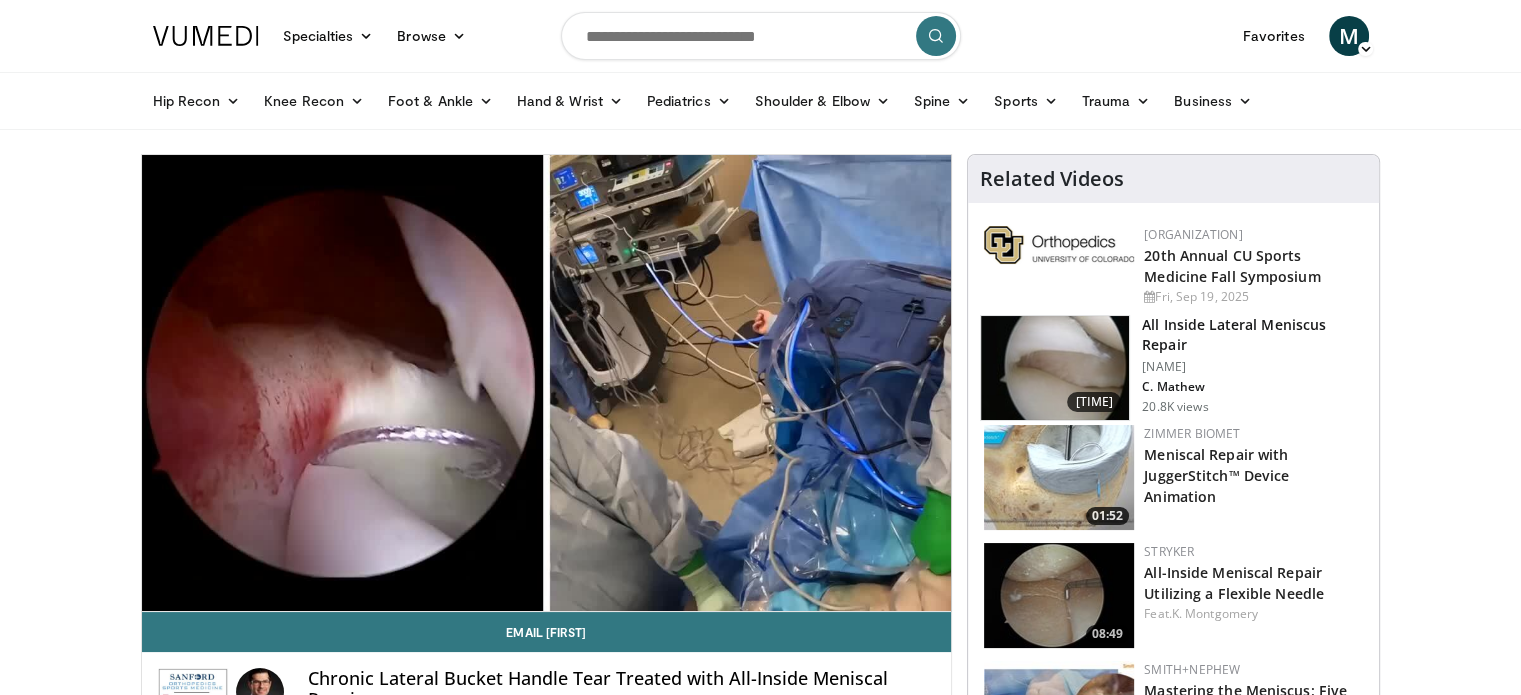 click on "**********" at bounding box center (547, 383) 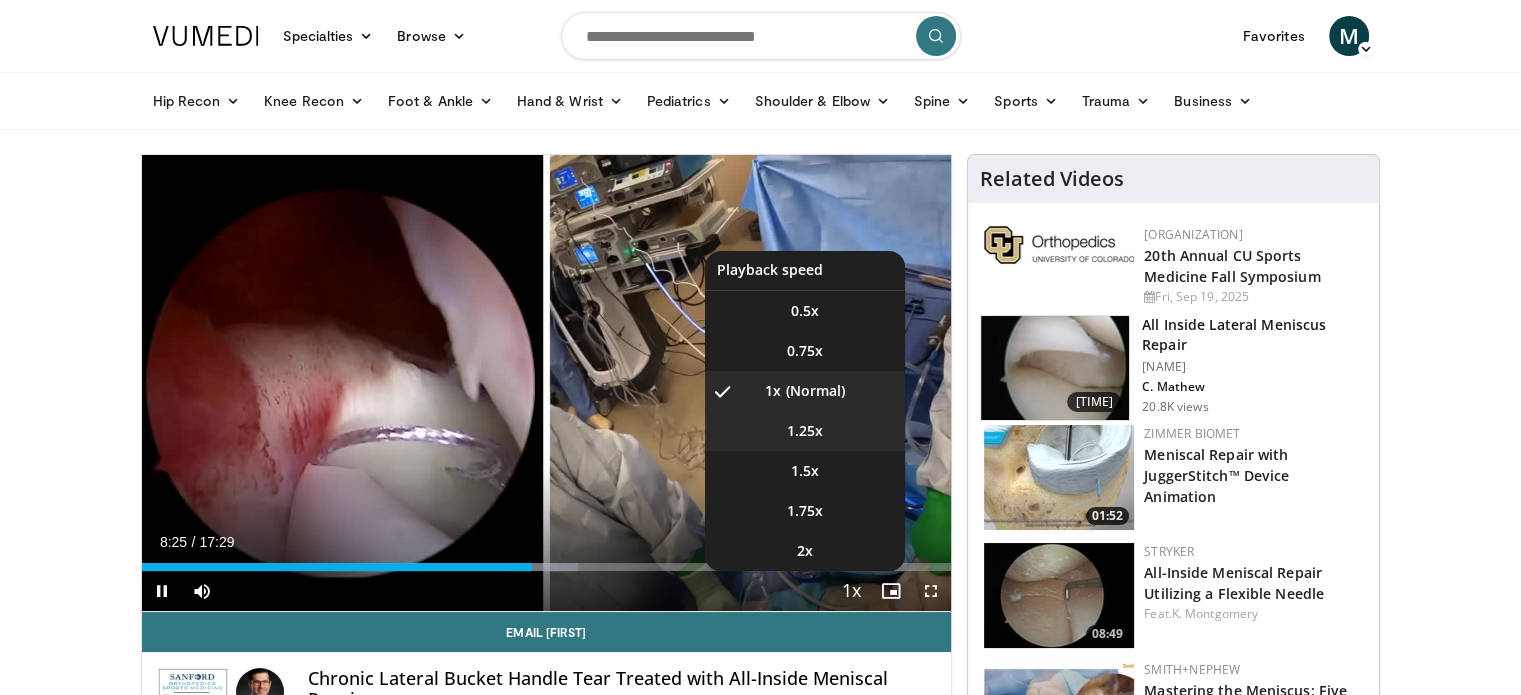 click on "1.25x" at bounding box center [805, 311] 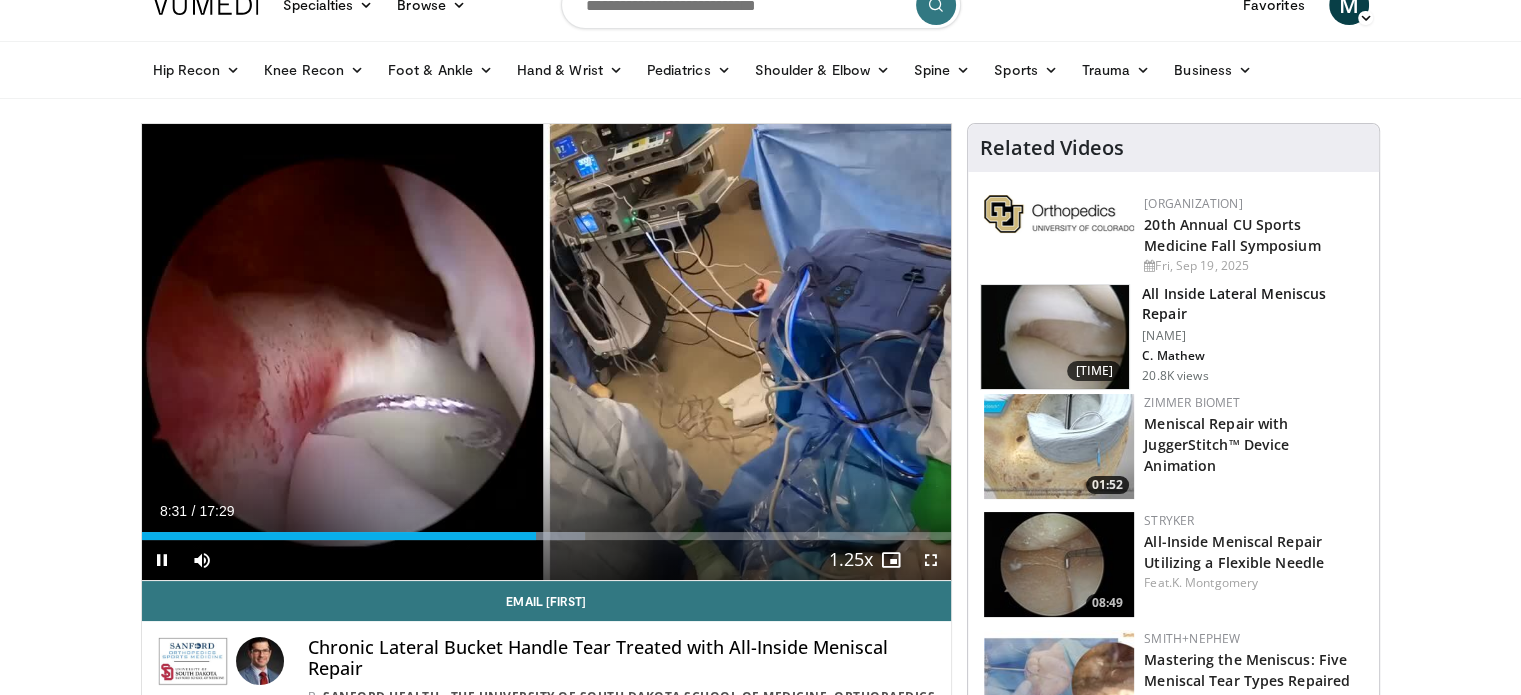 scroll, scrollTop: 20, scrollLeft: 0, axis: vertical 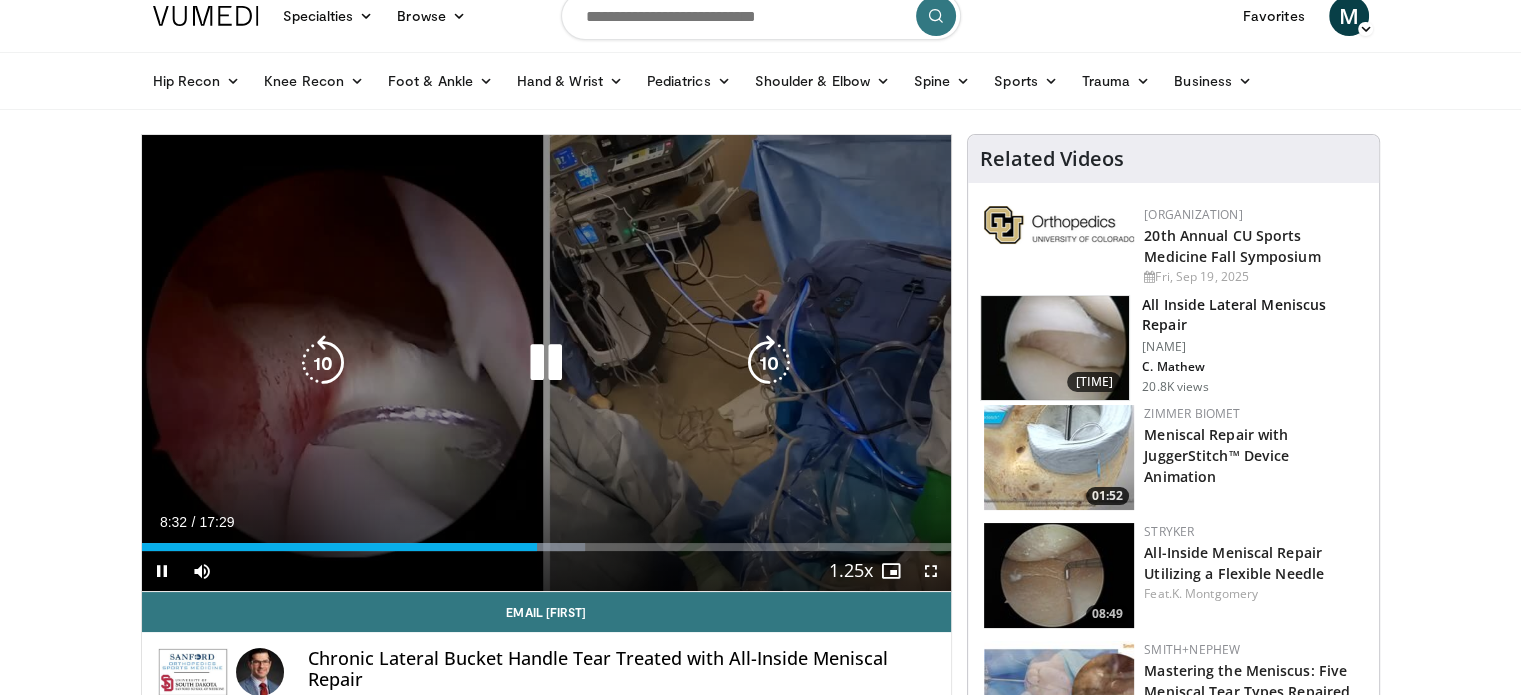 click at bounding box center [546, 363] 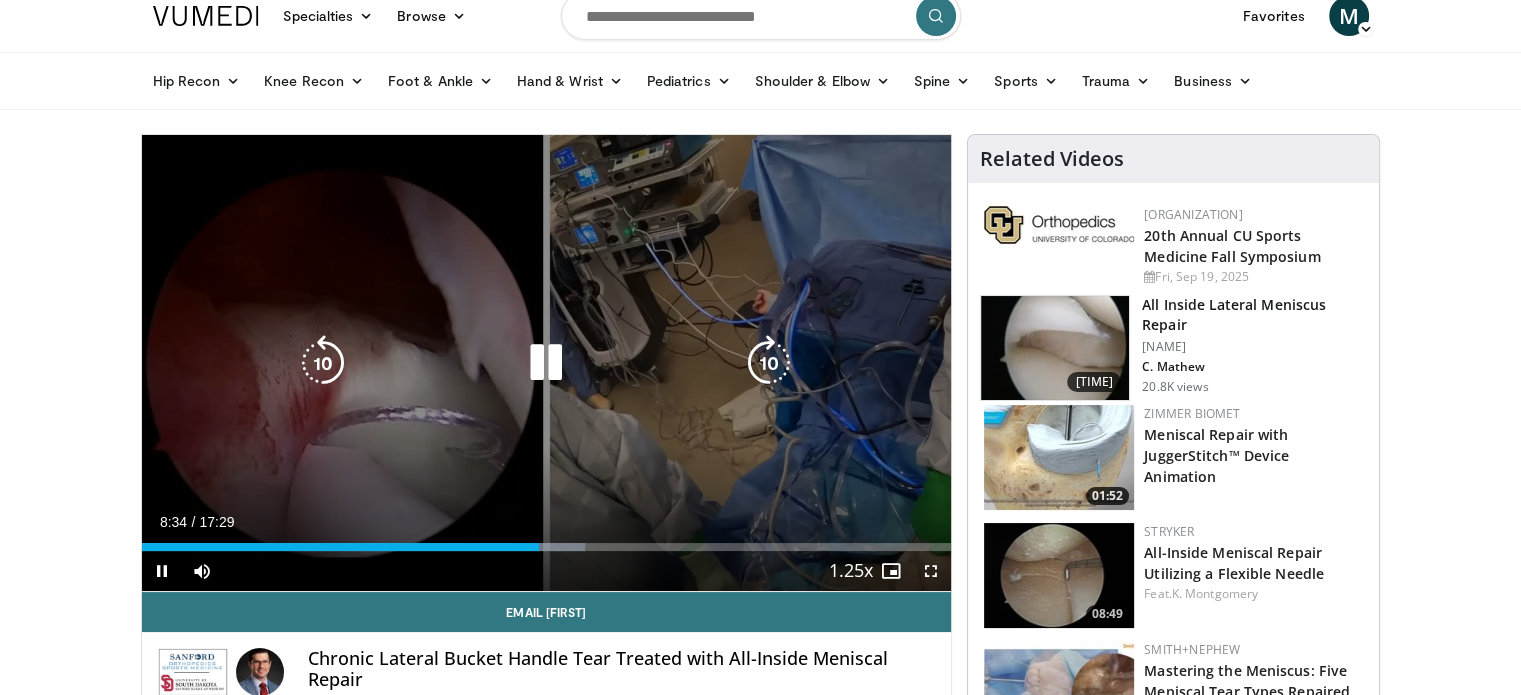 click at bounding box center (546, 363) 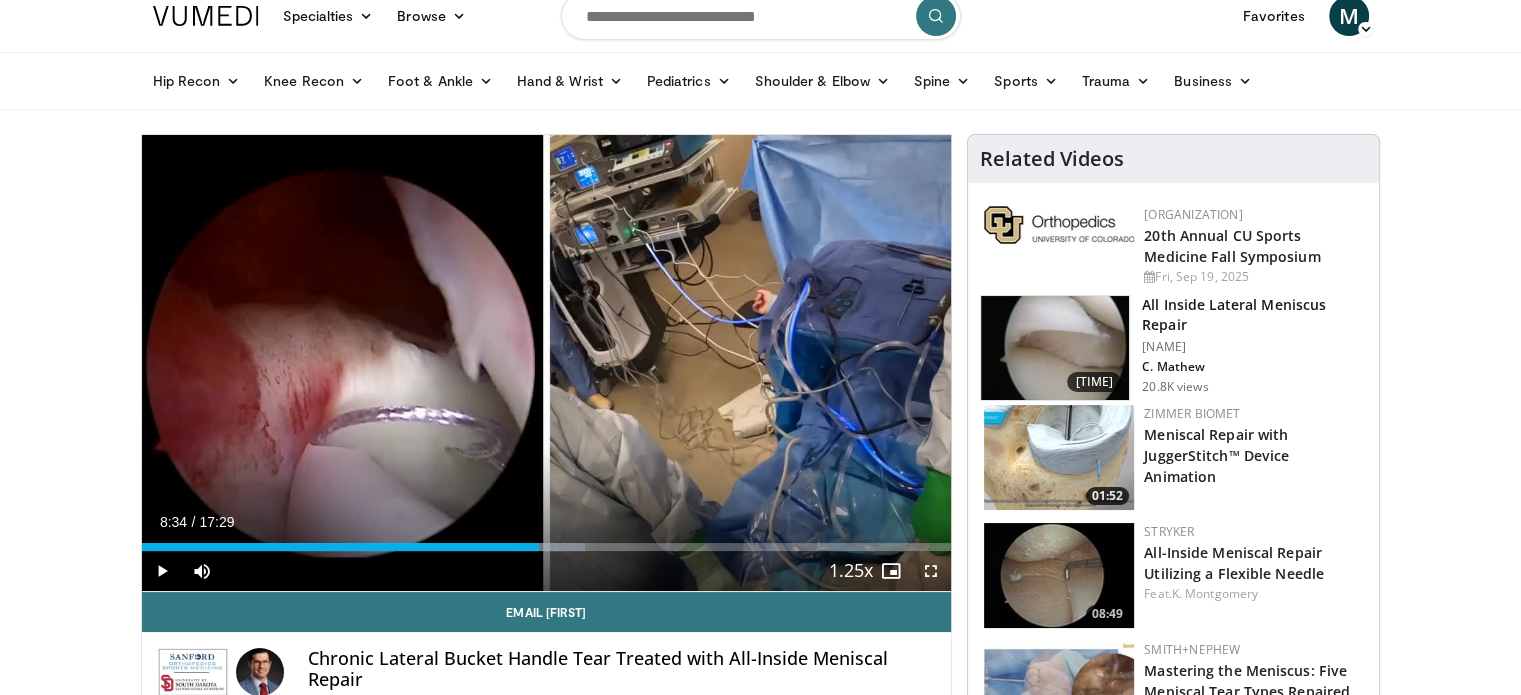 type 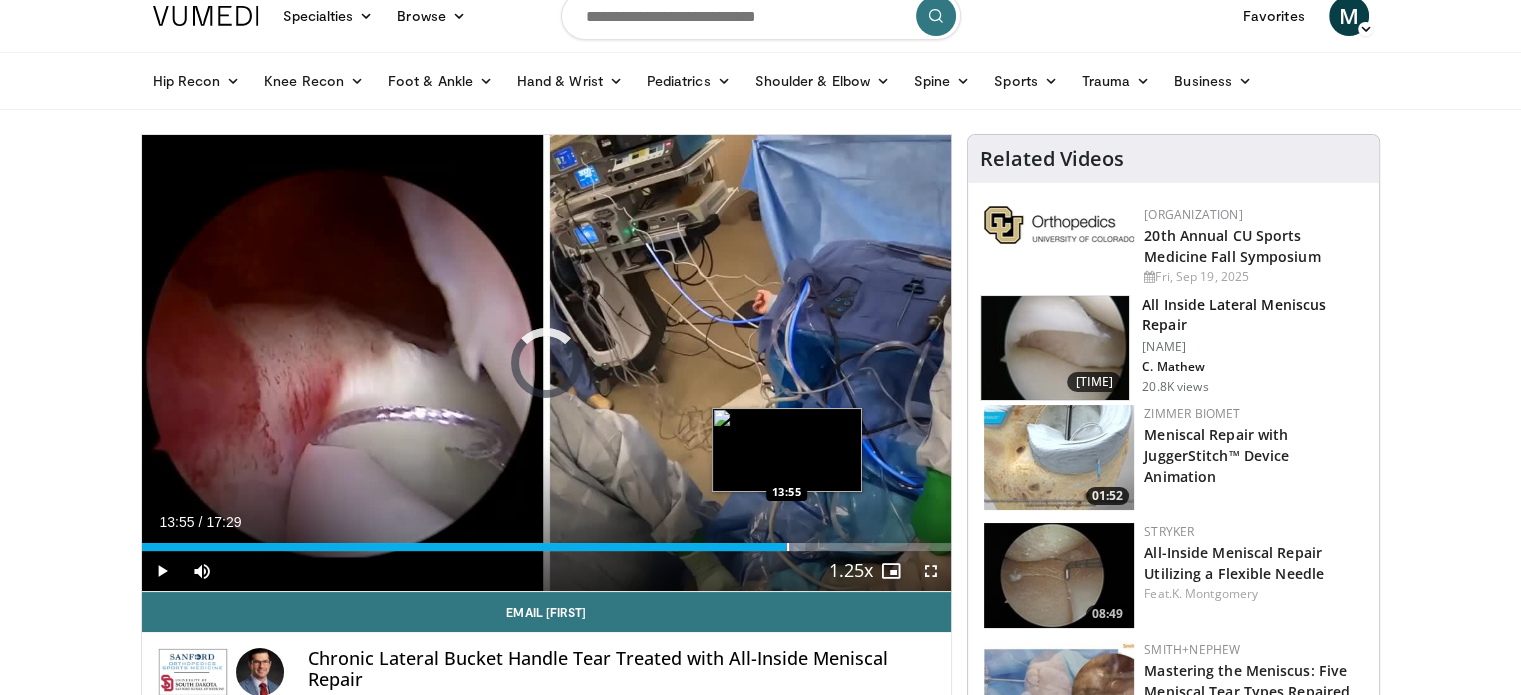 click at bounding box center [788, 547] 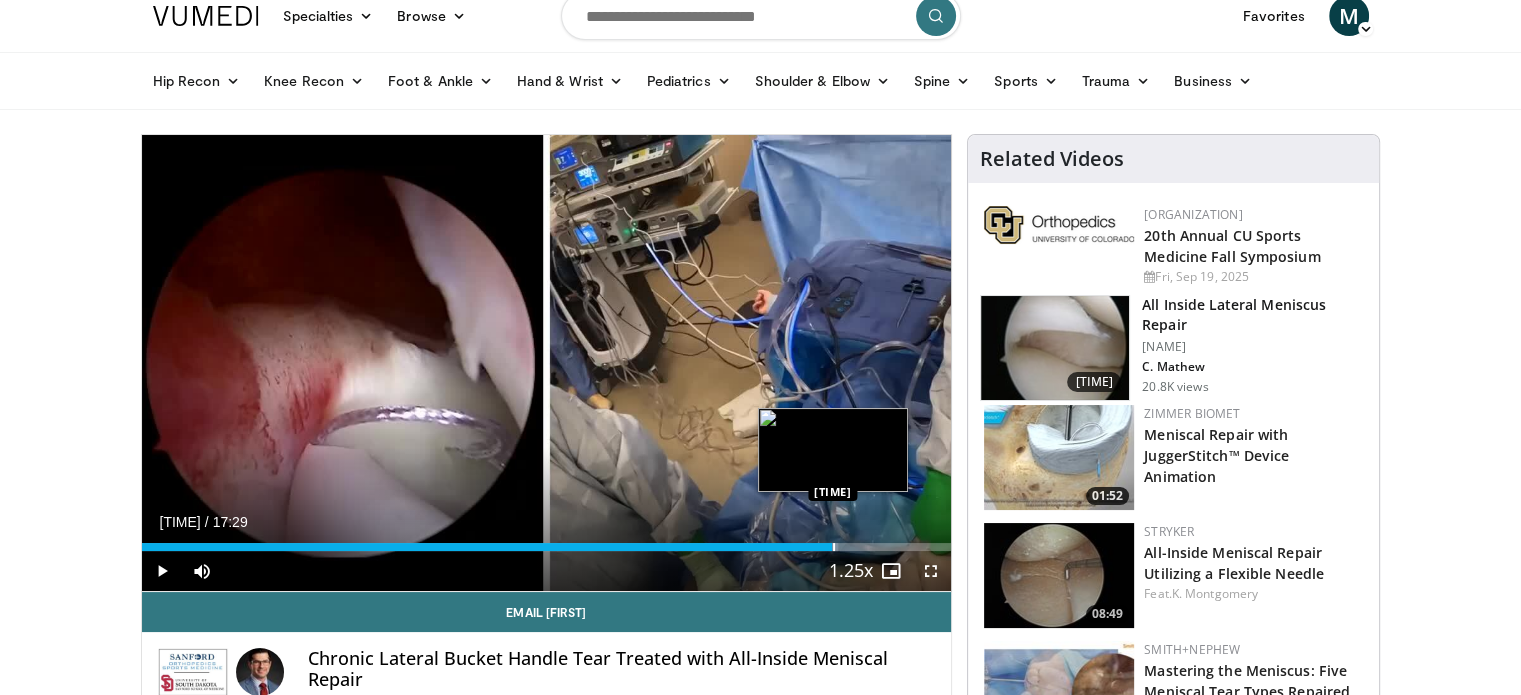 click on "Loaded :  86.01% 14:55 14:55" at bounding box center (547, 541) 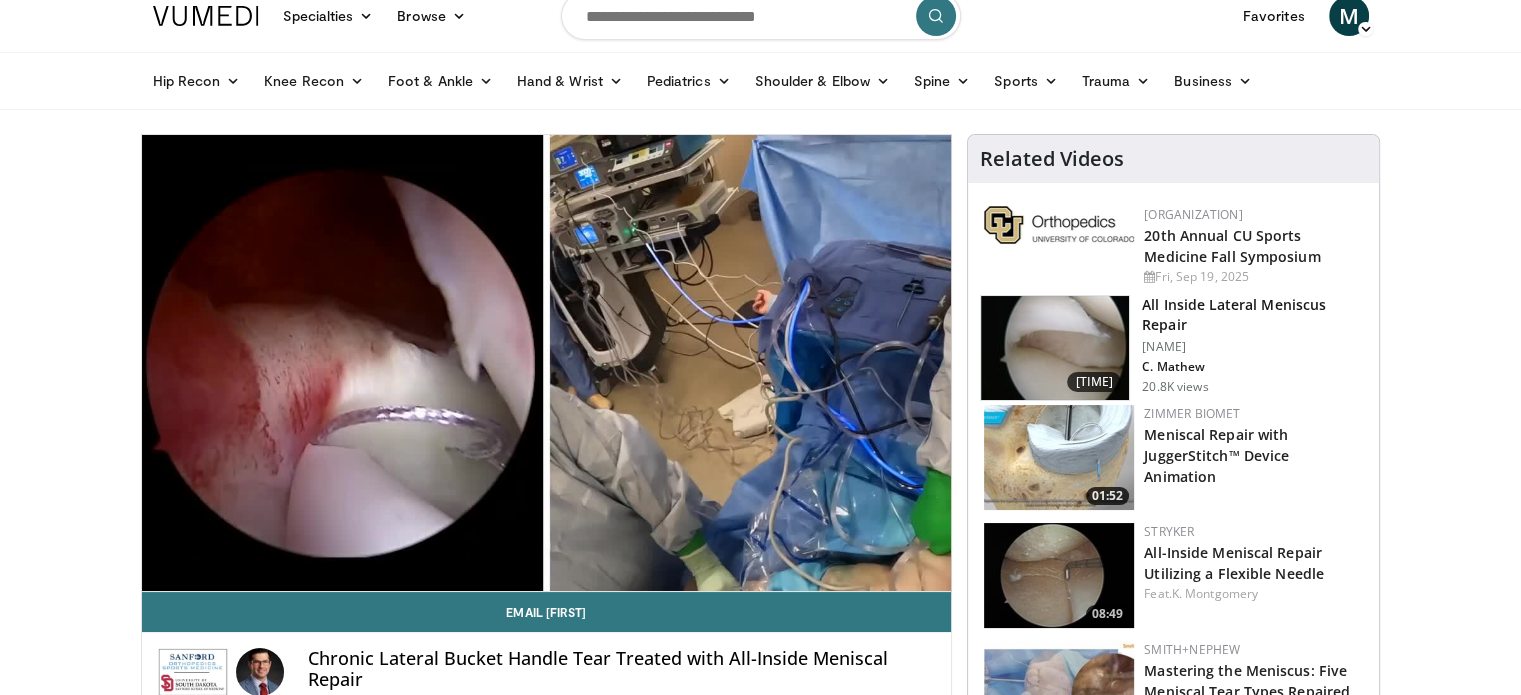 click on "**********" at bounding box center [547, 363] 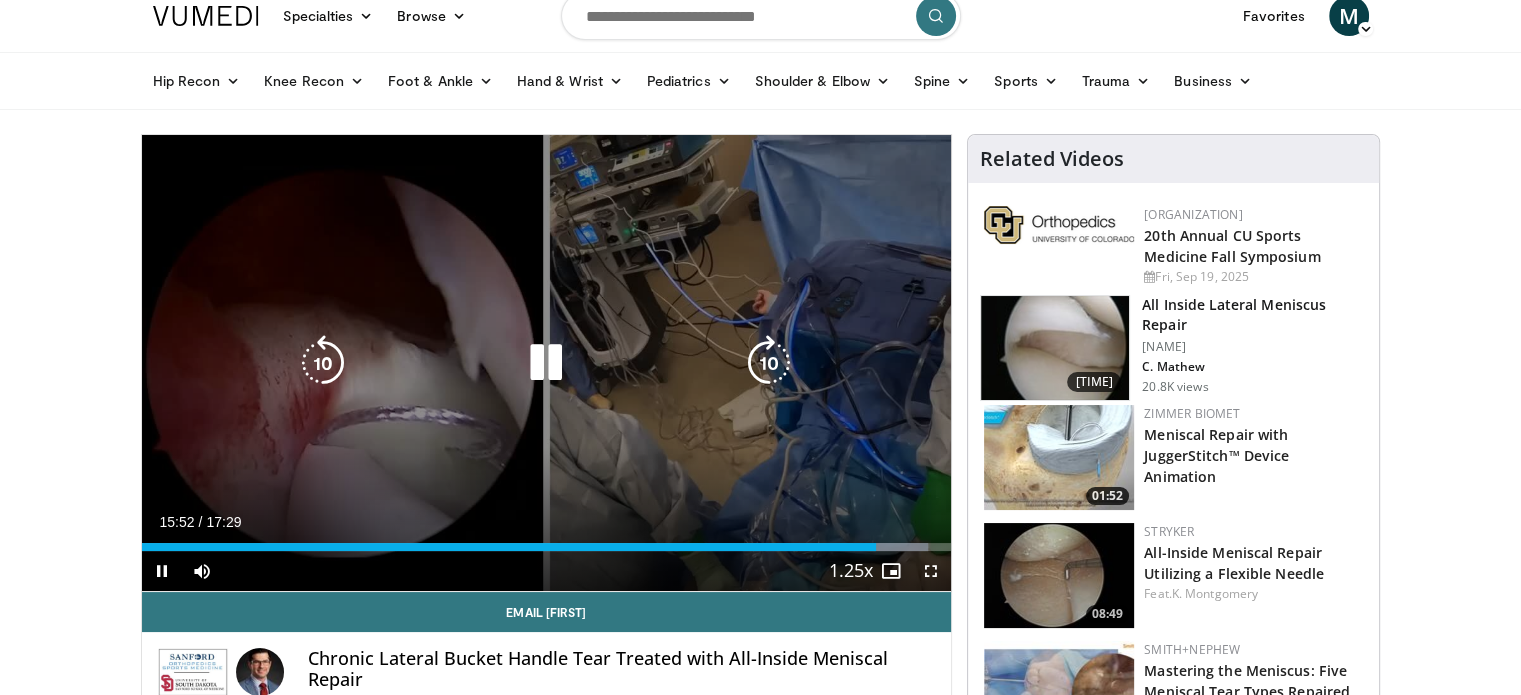 click at bounding box center [546, 363] 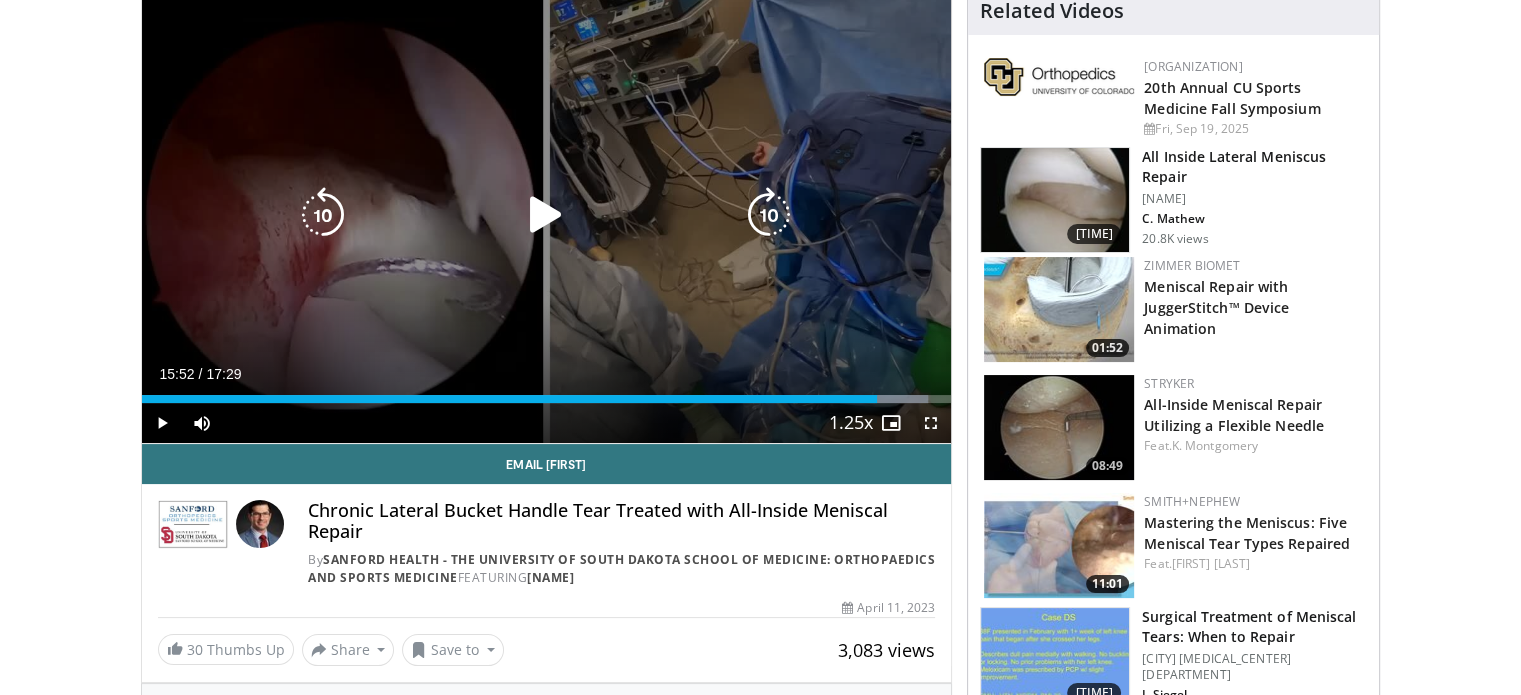 scroll, scrollTop: 0, scrollLeft: 0, axis: both 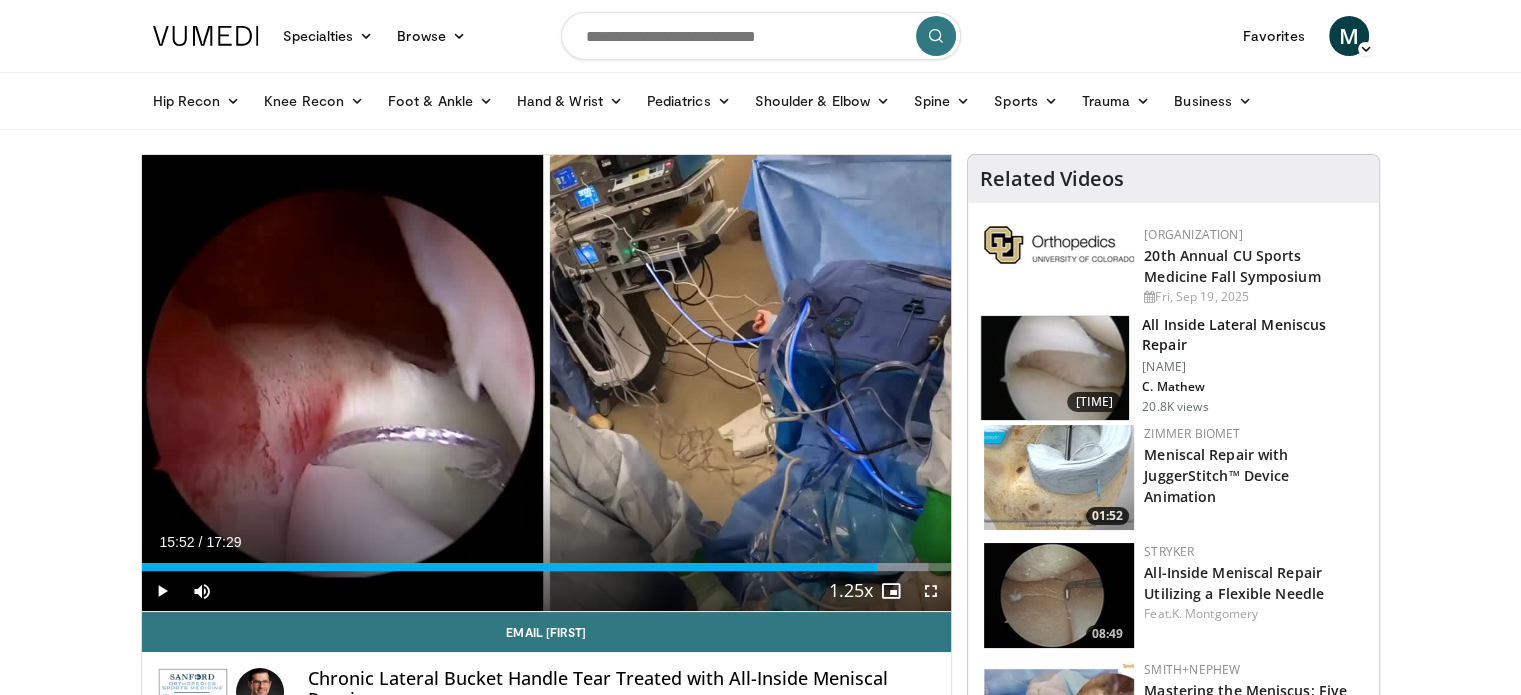 drag, startPoint x: 1488, startPoint y: 217, endPoint x: 1435, endPoint y: 98, distance: 130.26895 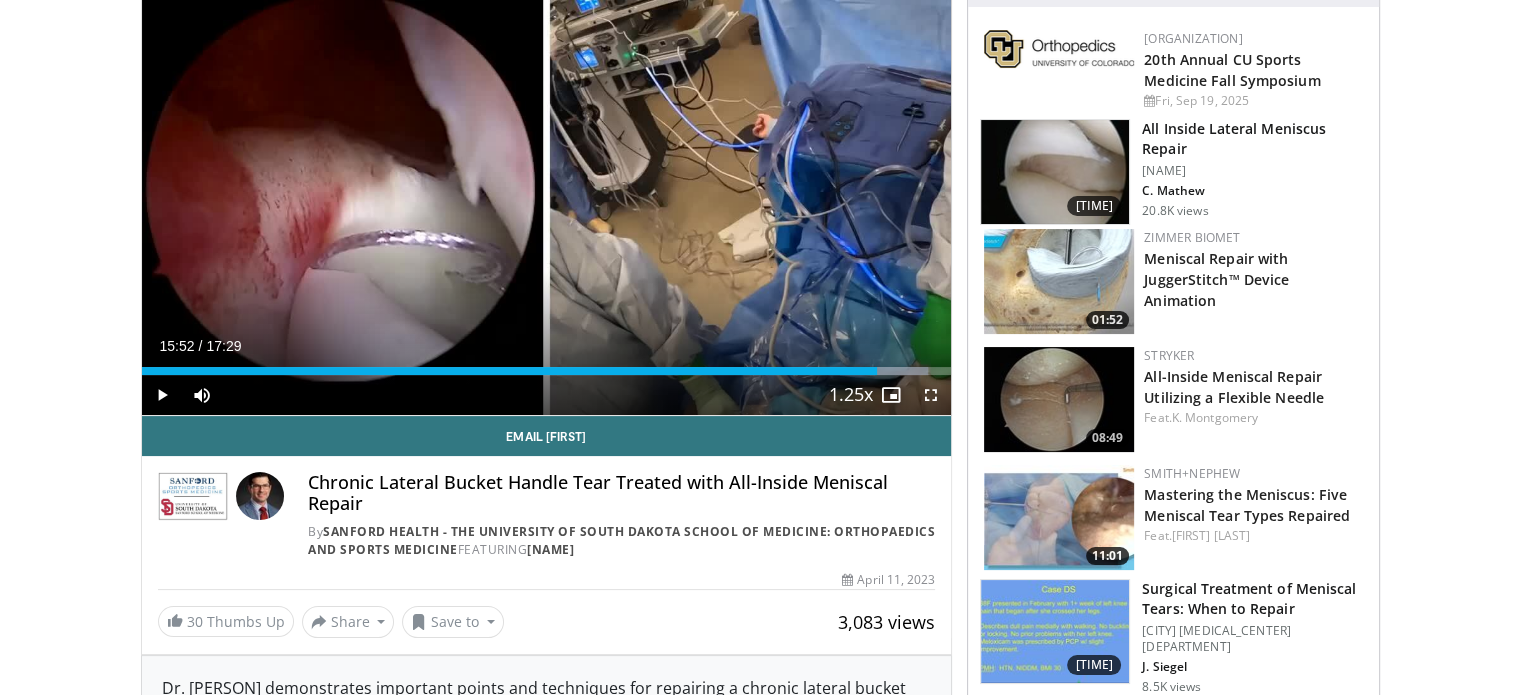 scroll, scrollTop: 116, scrollLeft: 0, axis: vertical 